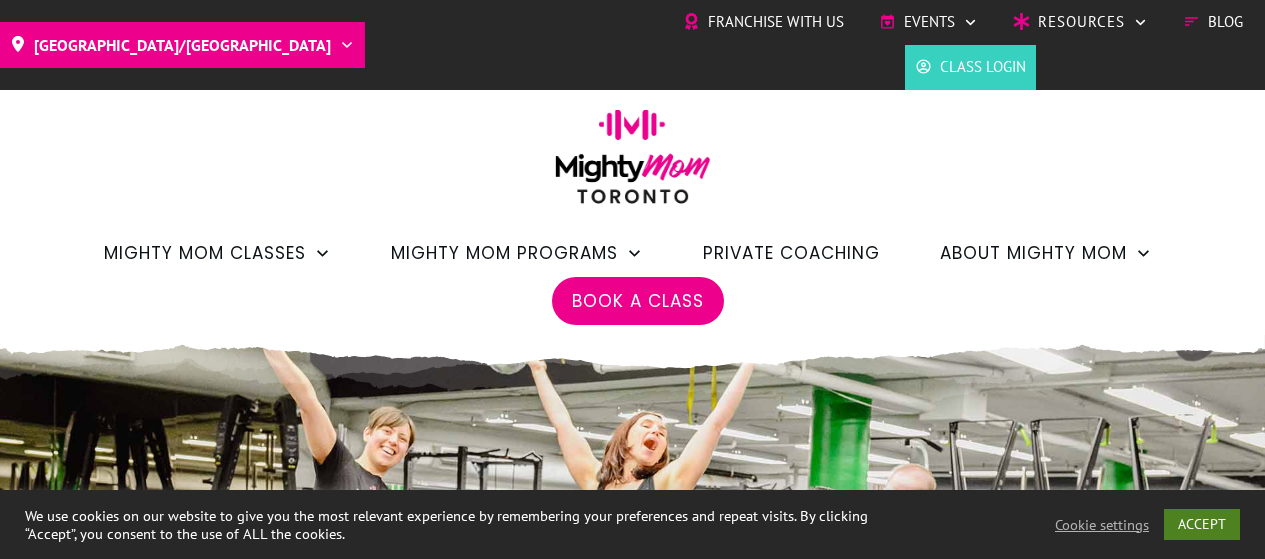 scroll, scrollTop: 697, scrollLeft: 0, axis: vertical 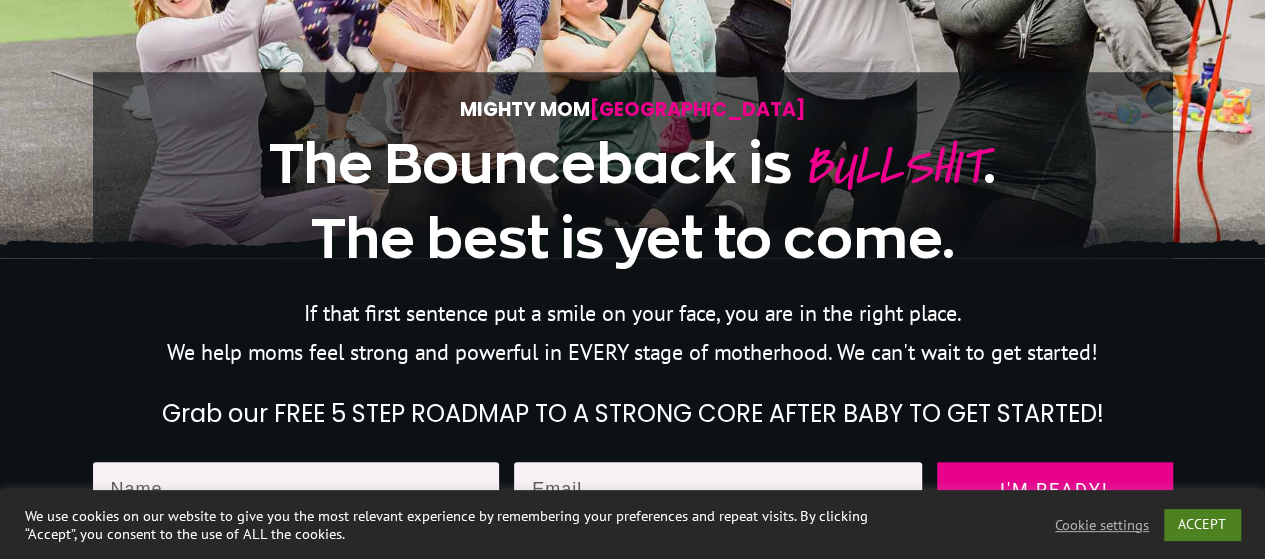 drag, startPoint x: 0, startPoint y: 0, endPoint x: 1214, endPoint y: 528, distance: 1323.8505 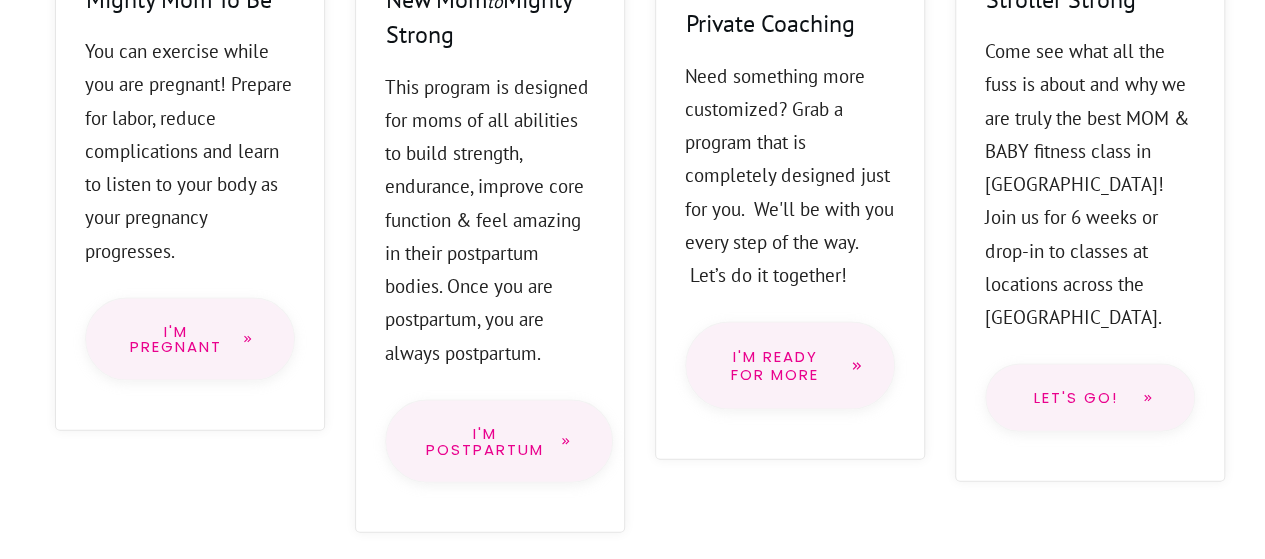 scroll, scrollTop: 1954, scrollLeft: 0, axis: vertical 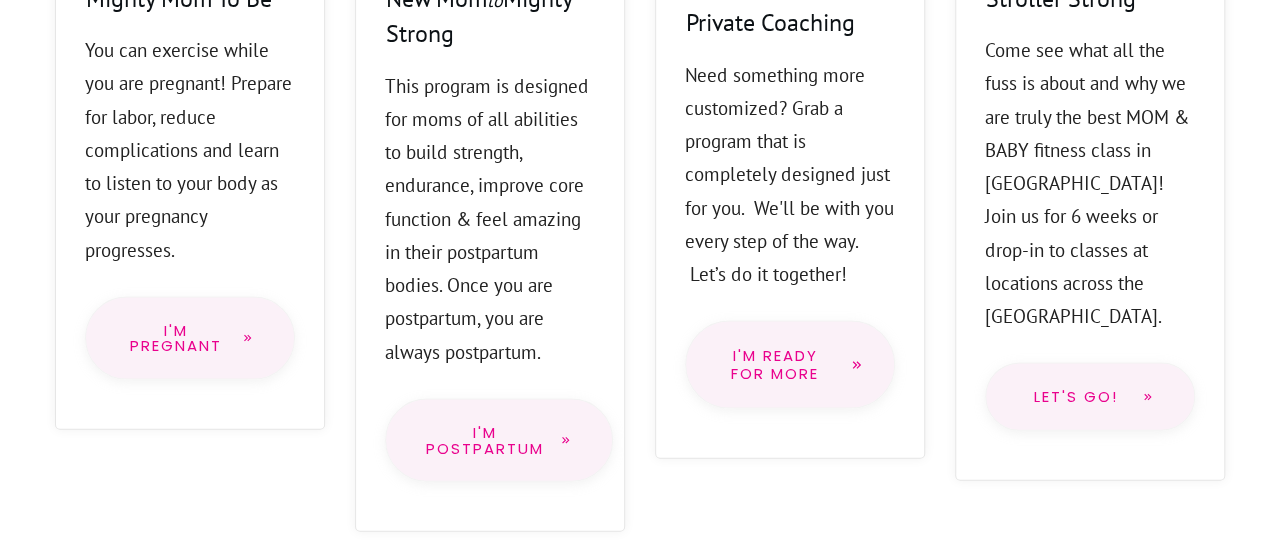 click on "Let's go!" at bounding box center [1076, 397] 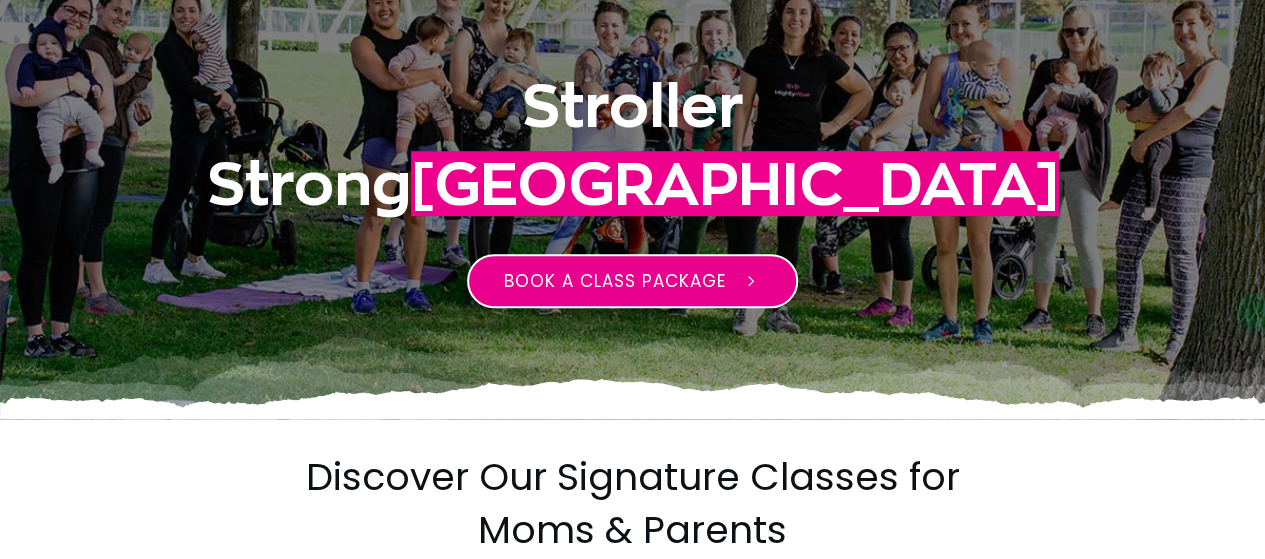 scroll, scrollTop: 540, scrollLeft: 0, axis: vertical 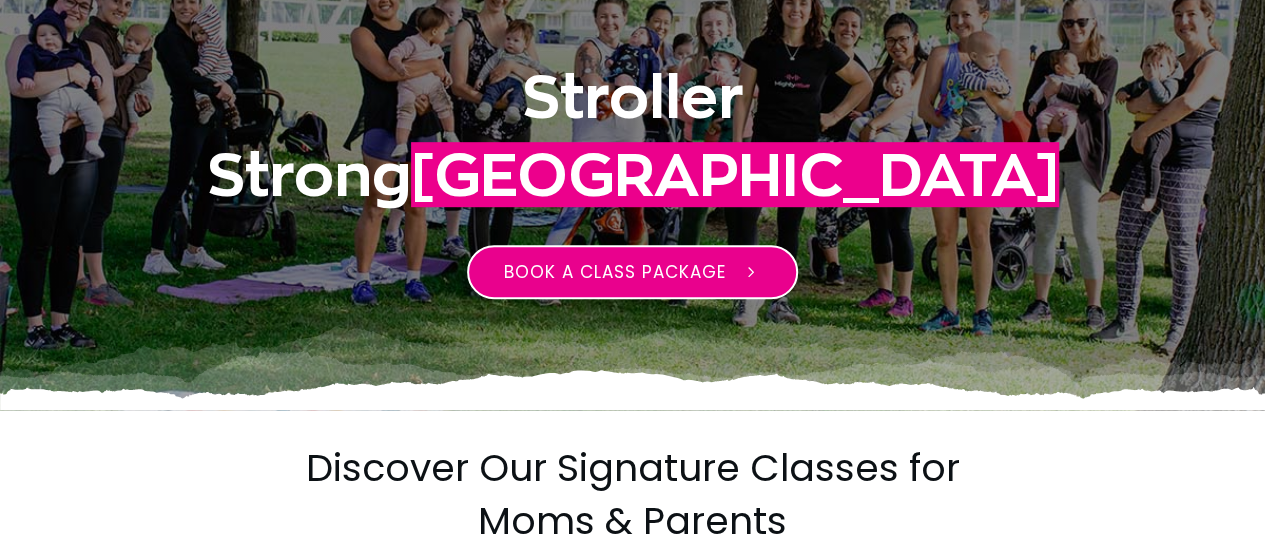 click on "Book a class package" at bounding box center (615, 272) 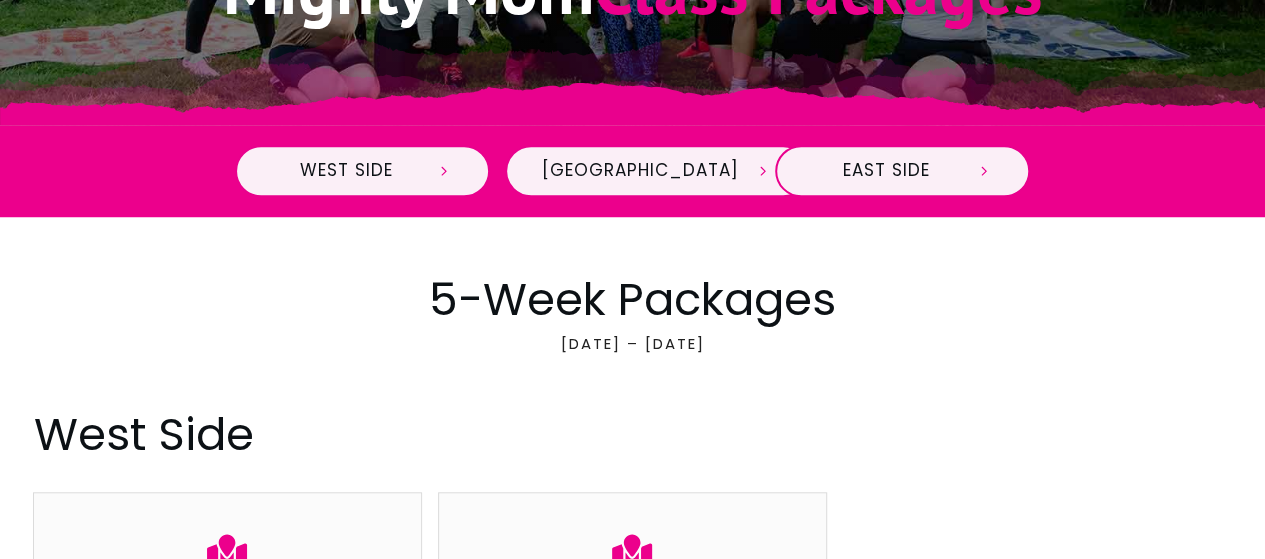 scroll, scrollTop: 718, scrollLeft: 0, axis: vertical 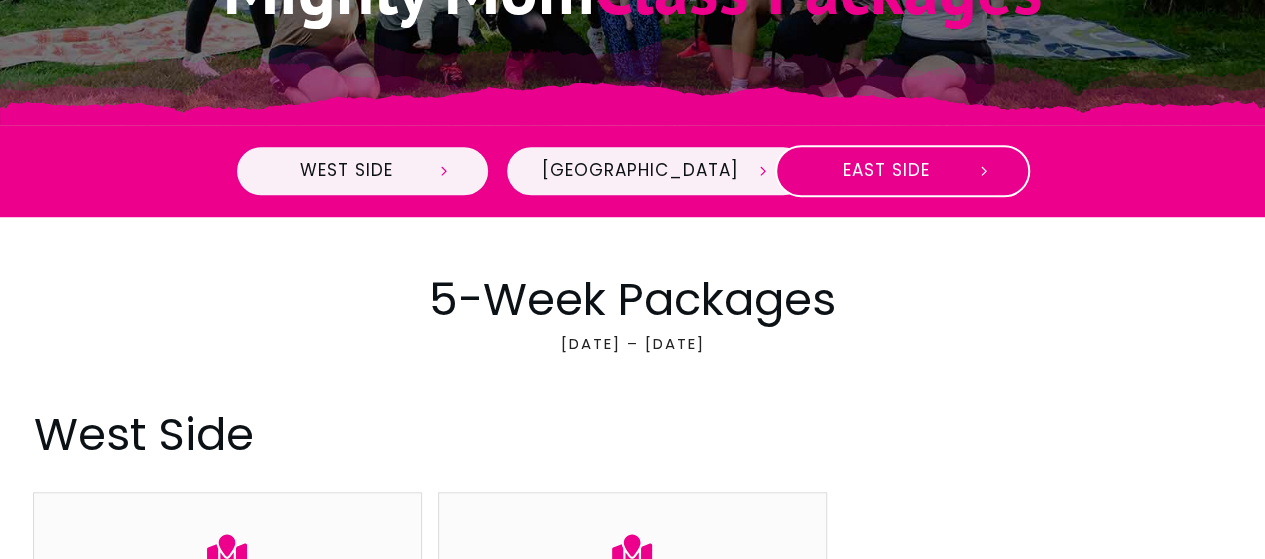 click on "East Side" at bounding box center (886, 171) 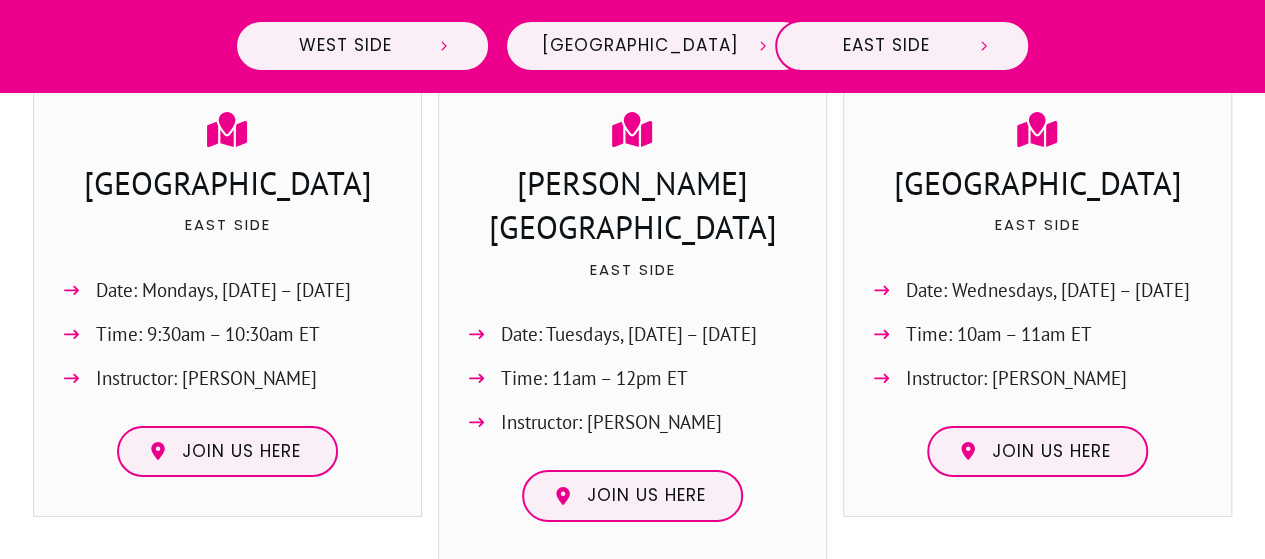 scroll, scrollTop: 3008, scrollLeft: 0, axis: vertical 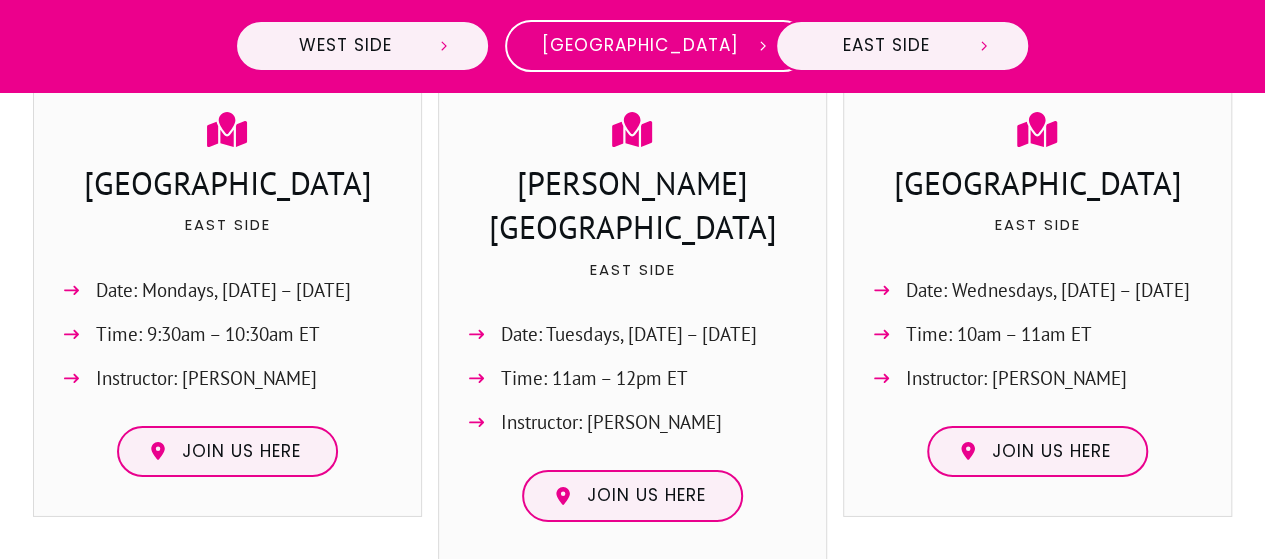 click on "Midtown" at bounding box center [640, 46] 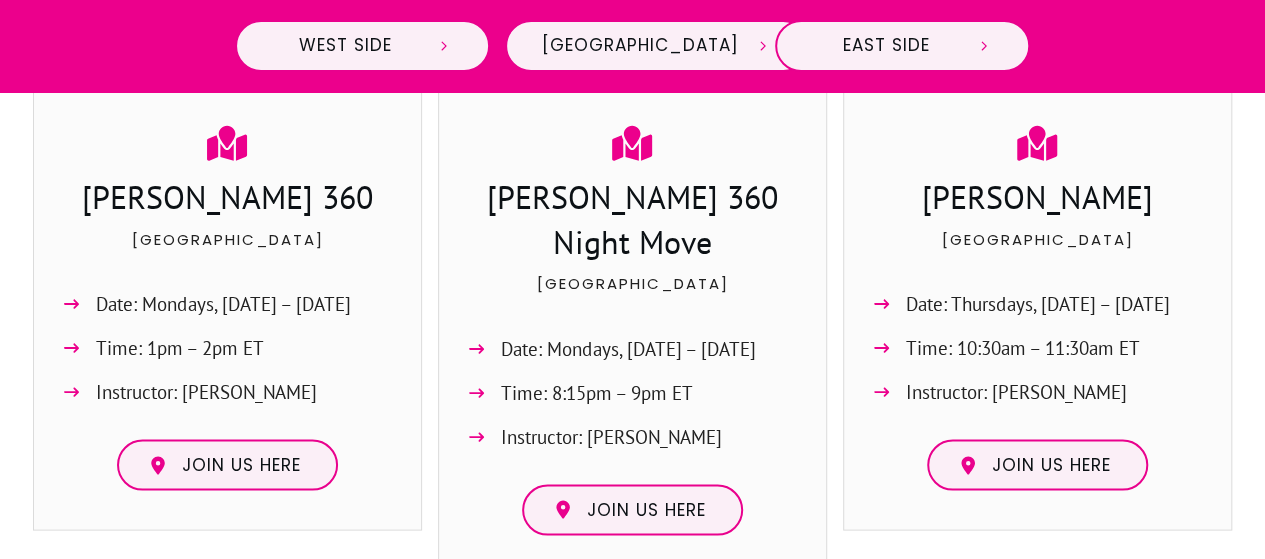 scroll, scrollTop: 1784, scrollLeft: 0, axis: vertical 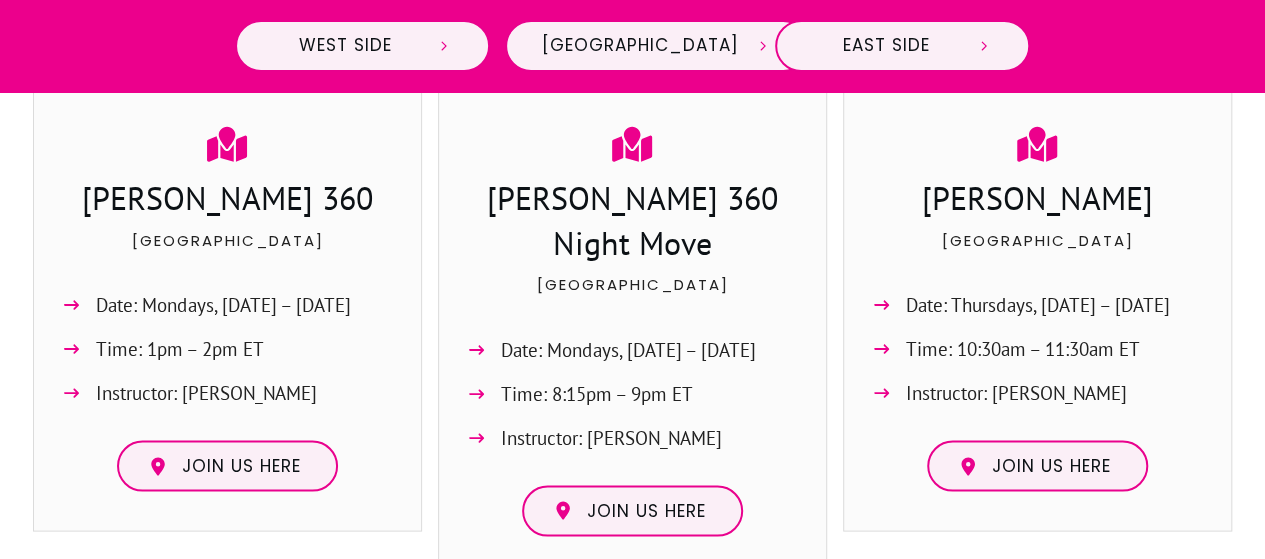 click on "June Rowlands" at bounding box center (1038, 200) 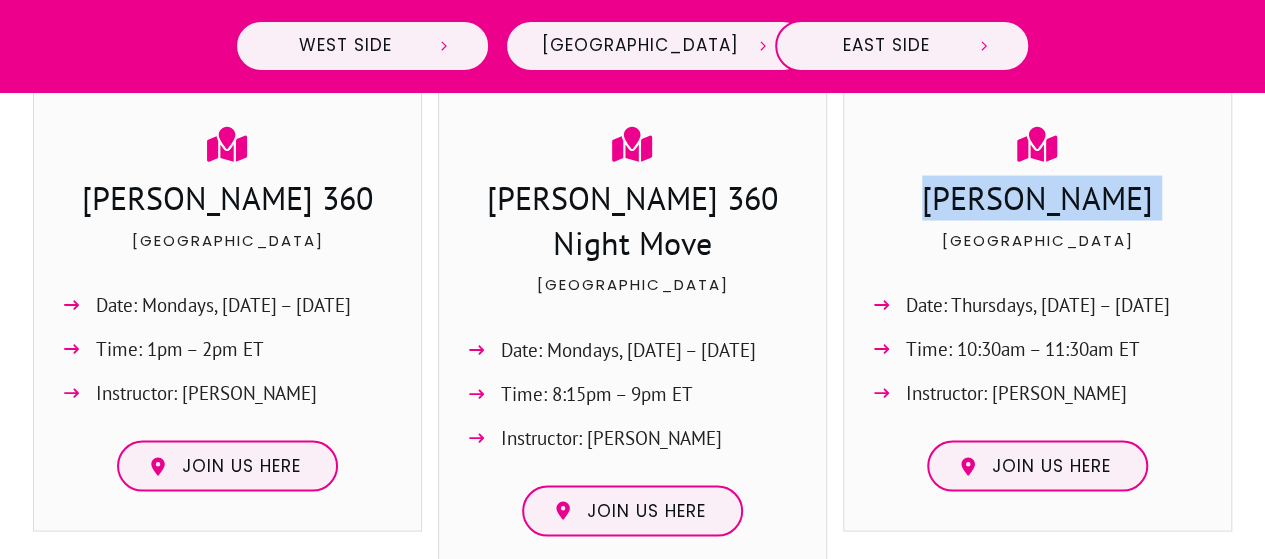 click on "June Rowlands" at bounding box center (1038, 200) 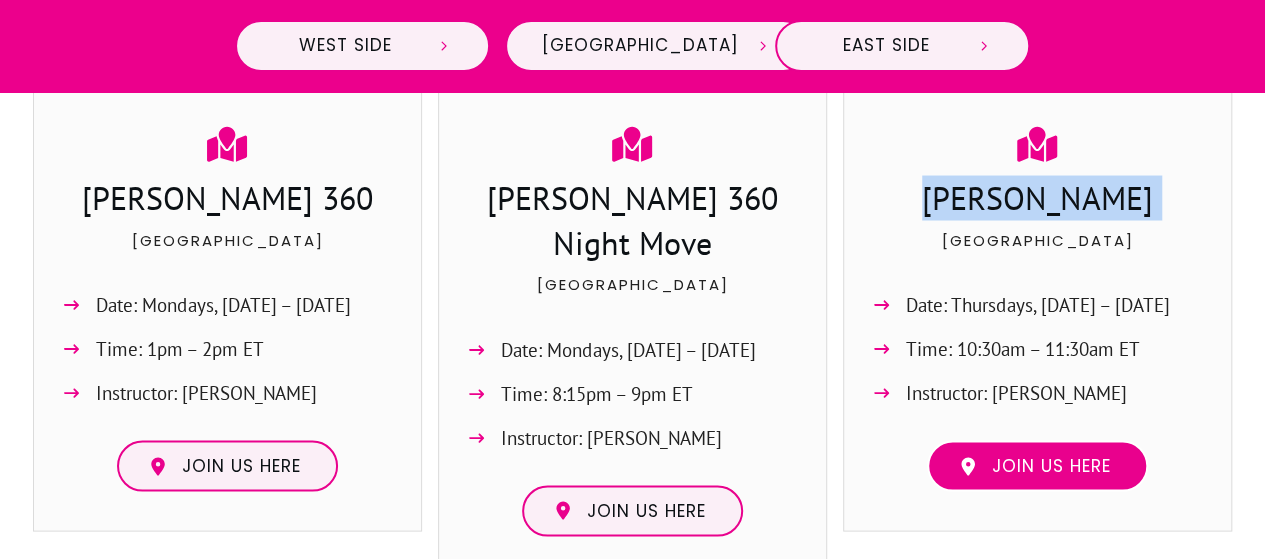 click on "Join us here" at bounding box center [1051, 466] 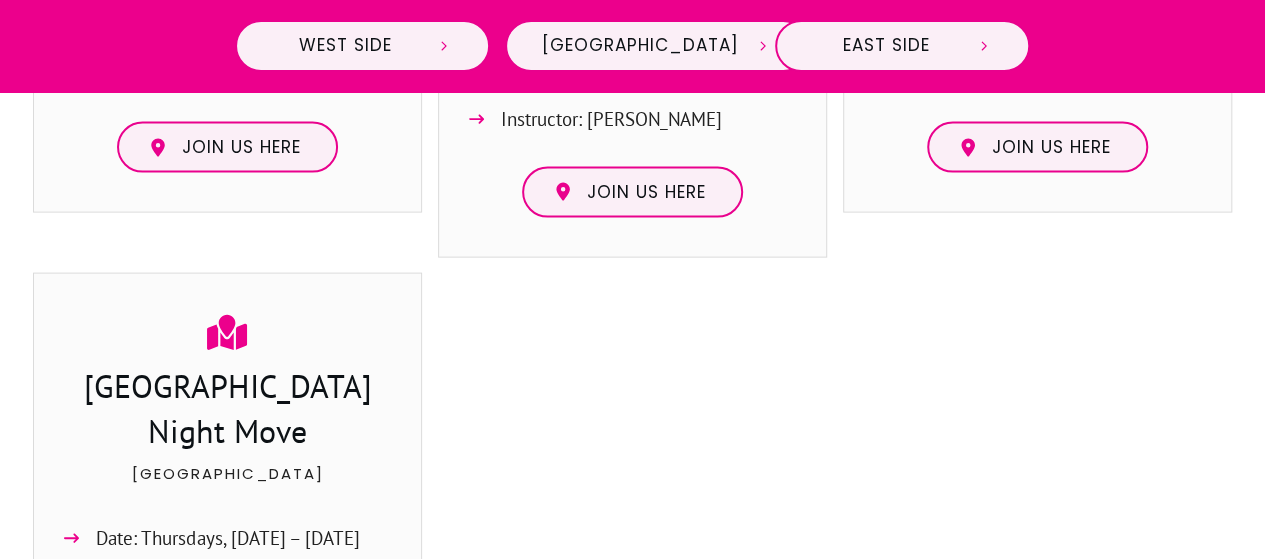 scroll, scrollTop: 2102, scrollLeft: 0, axis: vertical 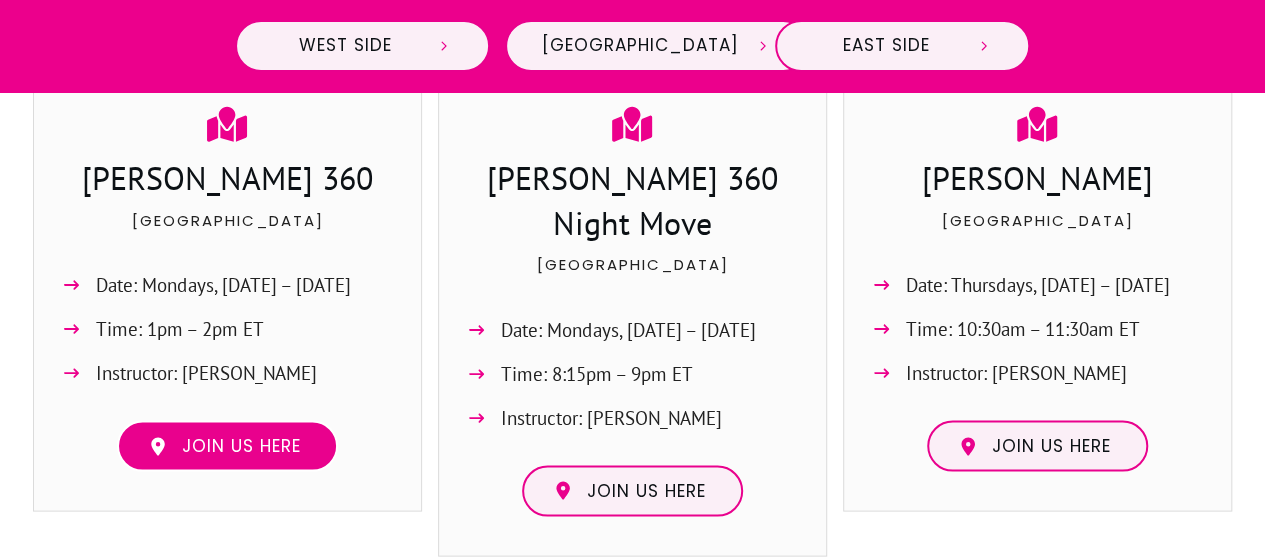 click on "Join us here" at bounding box center [241, 446] 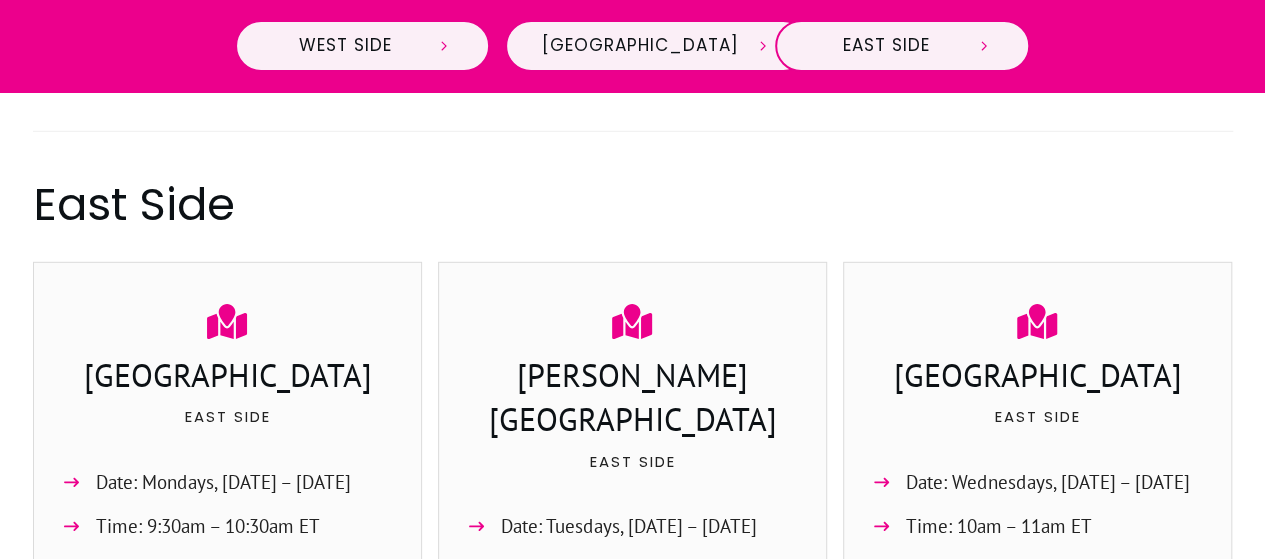 scroll, scrollTop: 2817, scrollLeft: 0, axis: vertical 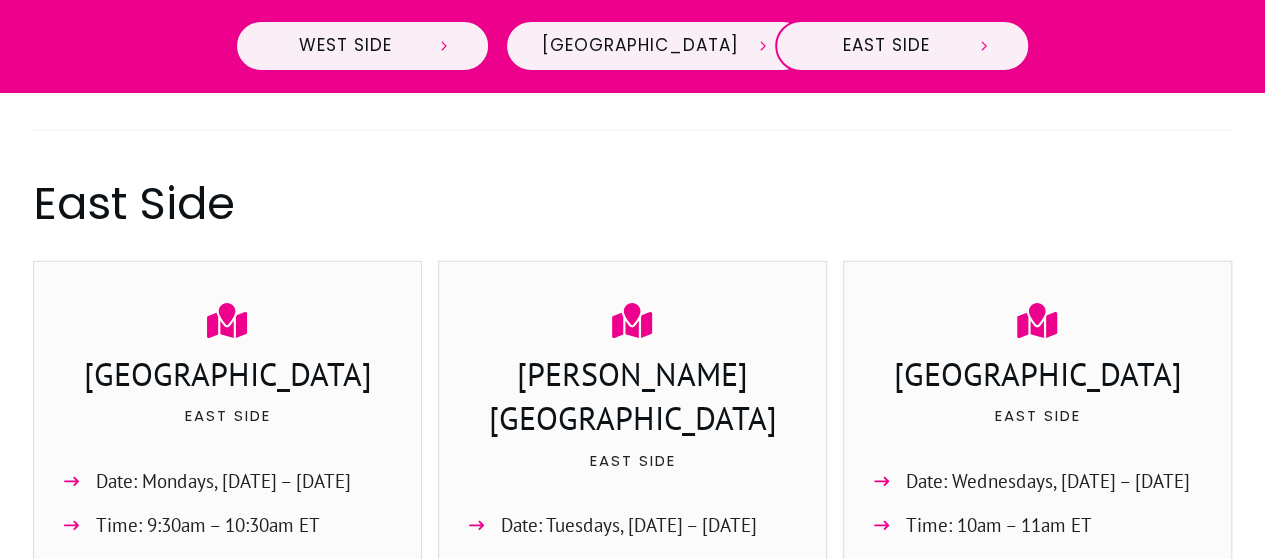 click on "Withrow Park" at bounding box center (633, 399) 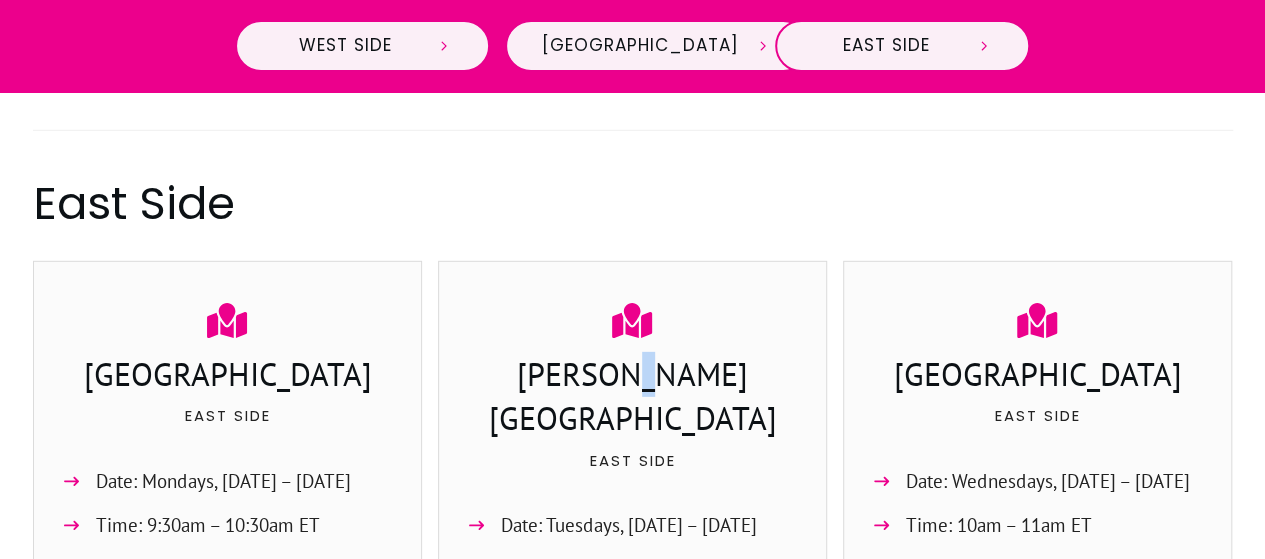 click on "Withrow Park" at bounding box center (633, 399) 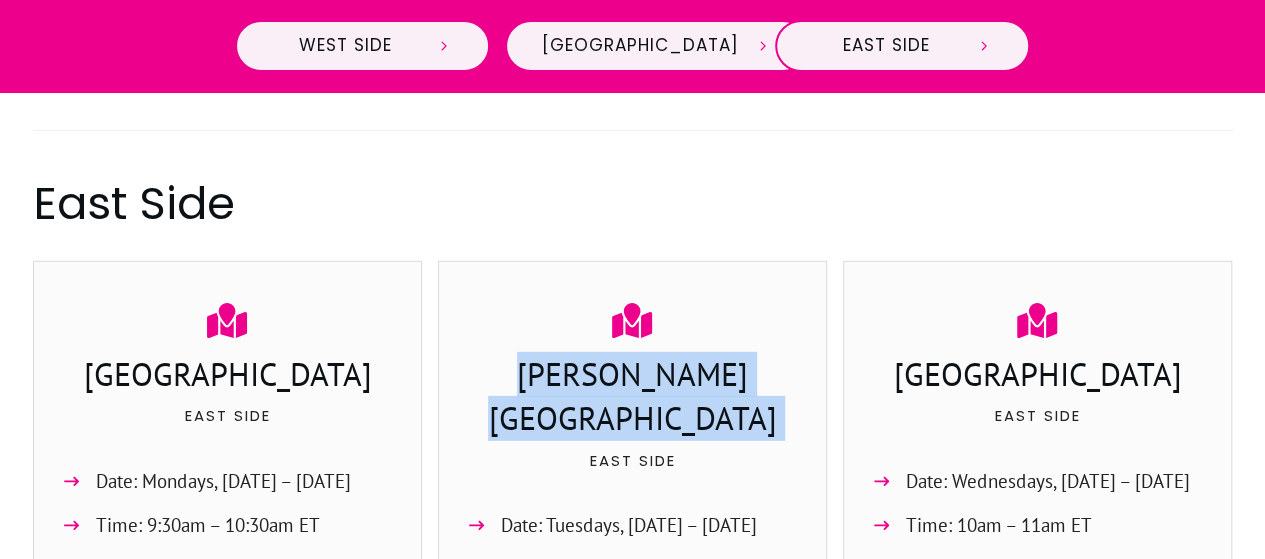 click on "Withrow Park" at bounding box center [633, 399] 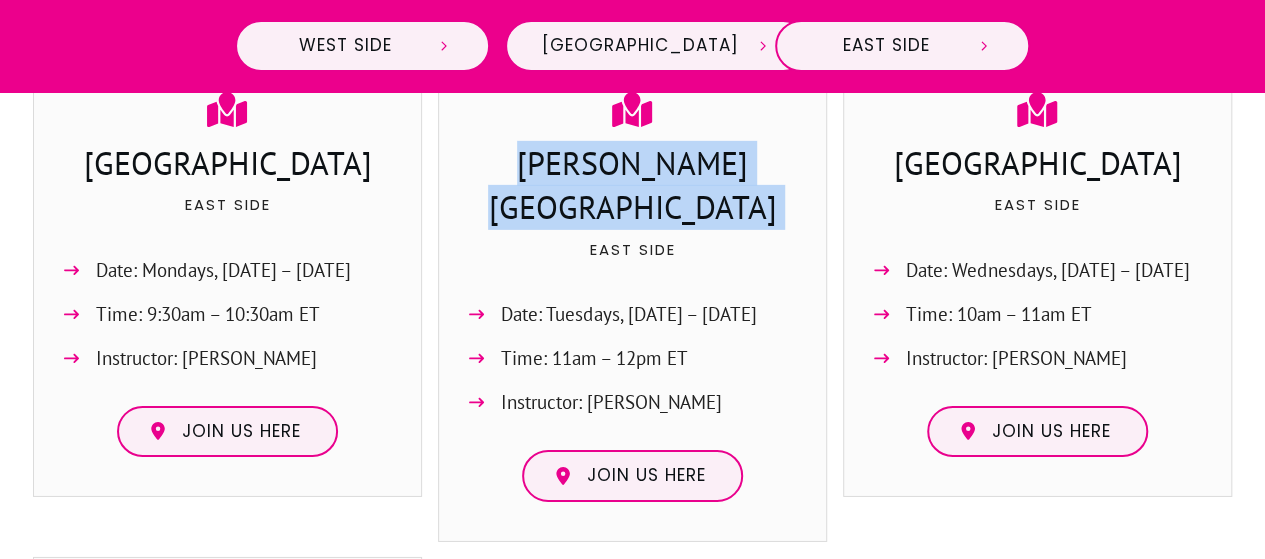 scroll, scrollTop: 3028, scrollLeft: 0, axis: vertical 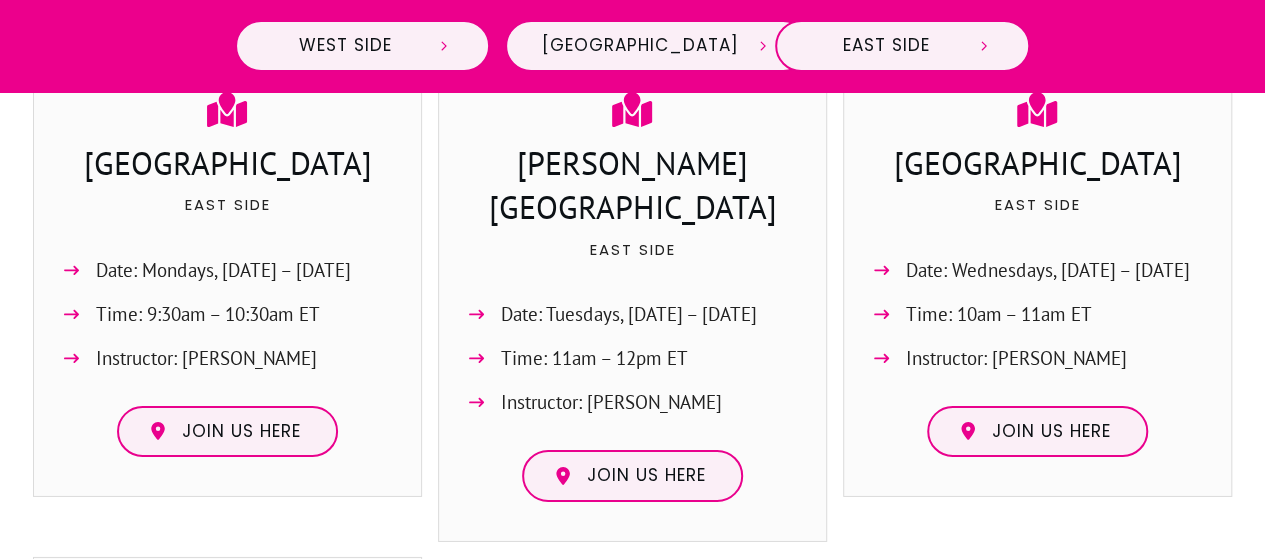 click on "Greenwood Park" at bounding box center [228, 166] 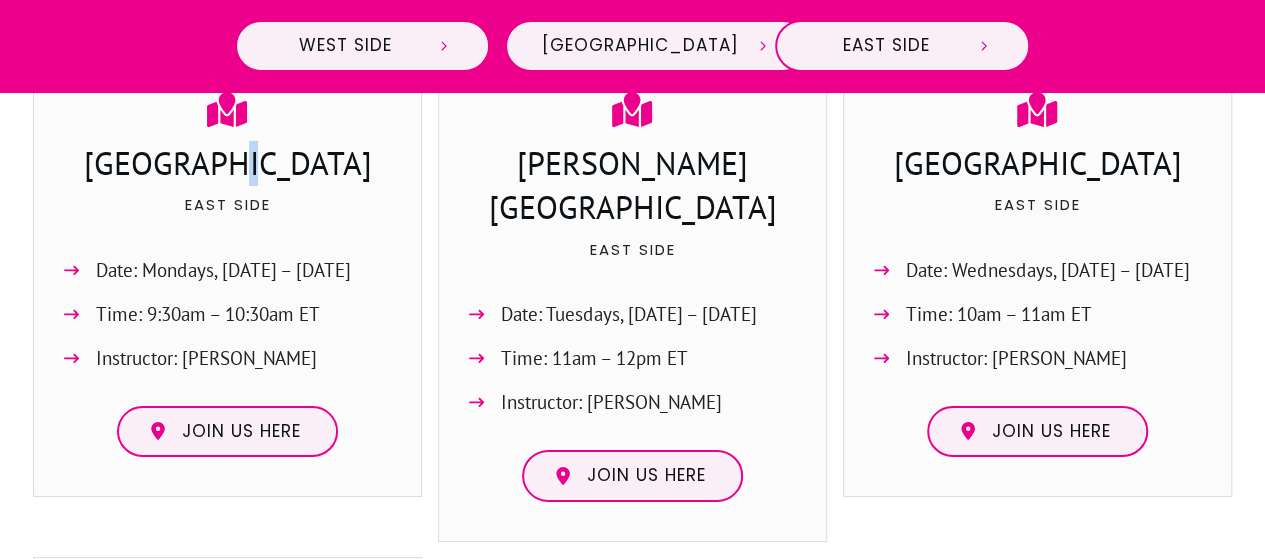 click on "Greenwood Park" at bounding box center [228, 166] 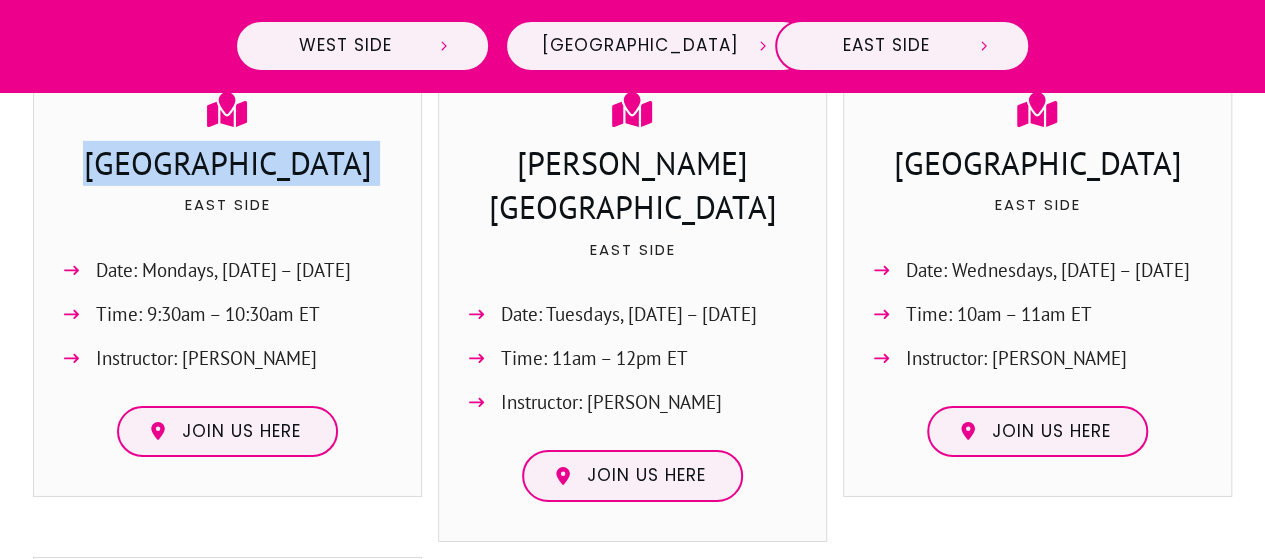 copy on "Greenwood Park" 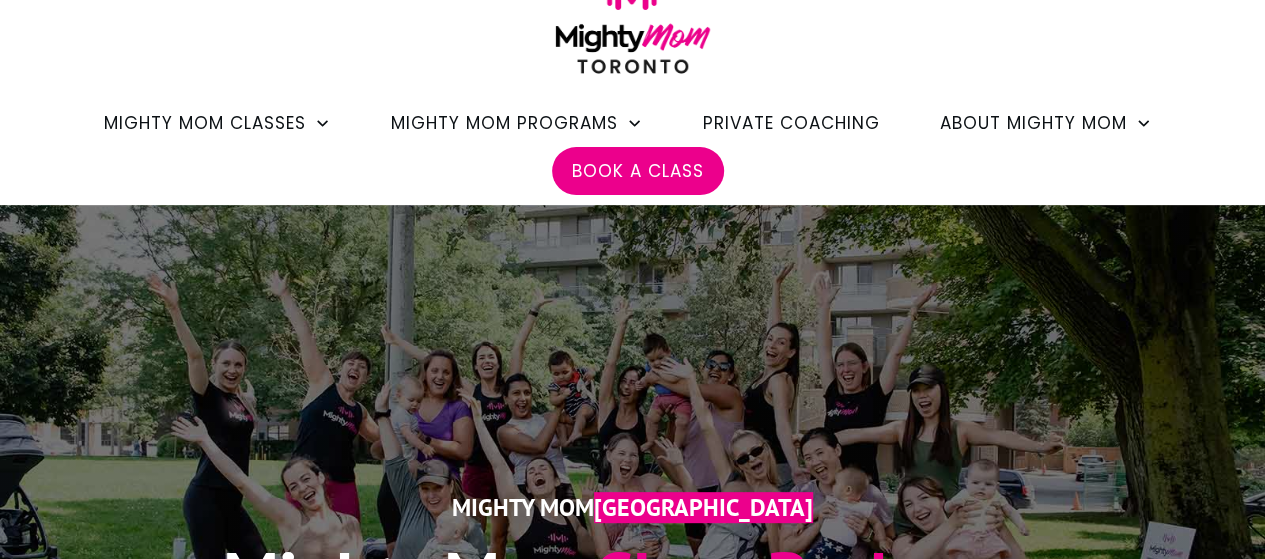scroll, scrollTop: 0, scrollLeft: 0, axis: both 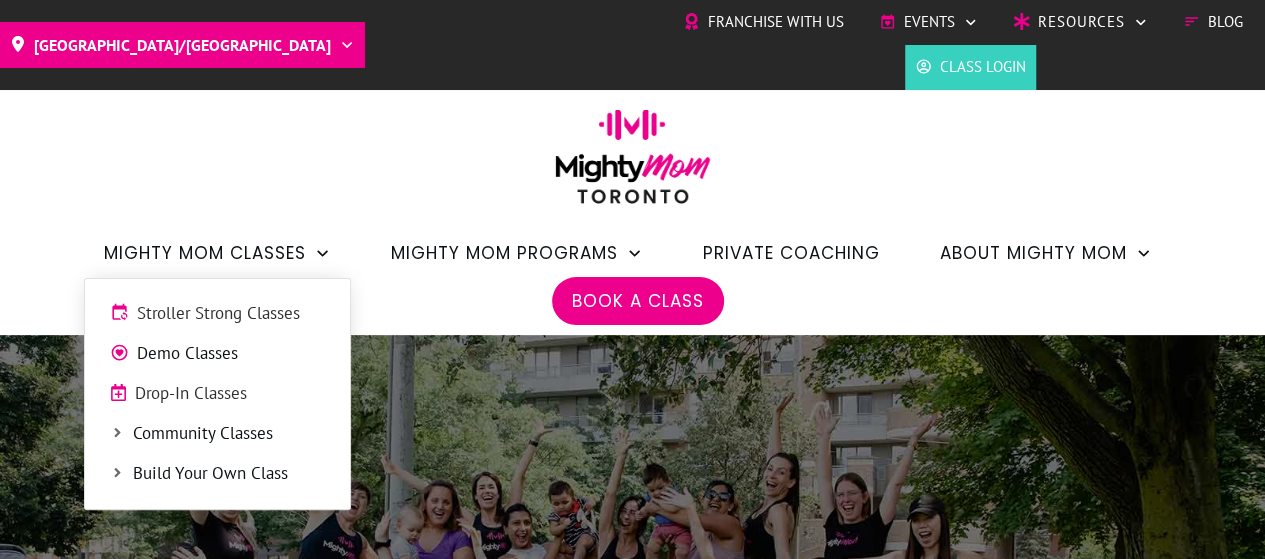 click on "Stroller Strong Classes" at bounding box center [231, 314] 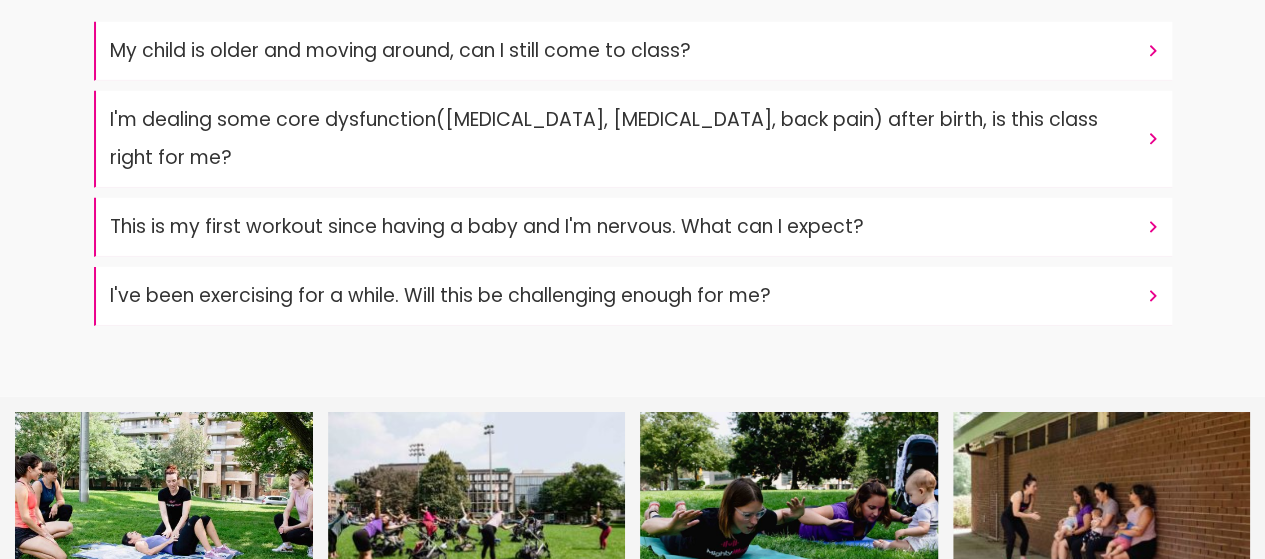 scroll, scrollTop: 6916, scrollLeft: 0, axis: vertical 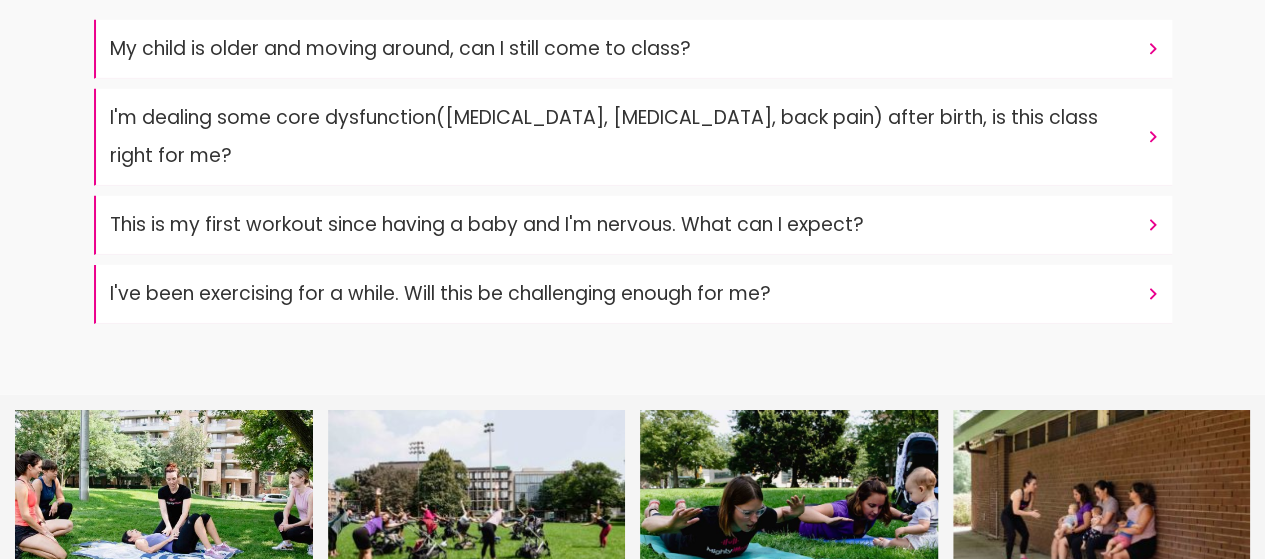 click on "I've been exercising for a while. Will this be challenging enough for me?" at bounding box center [440, 293] 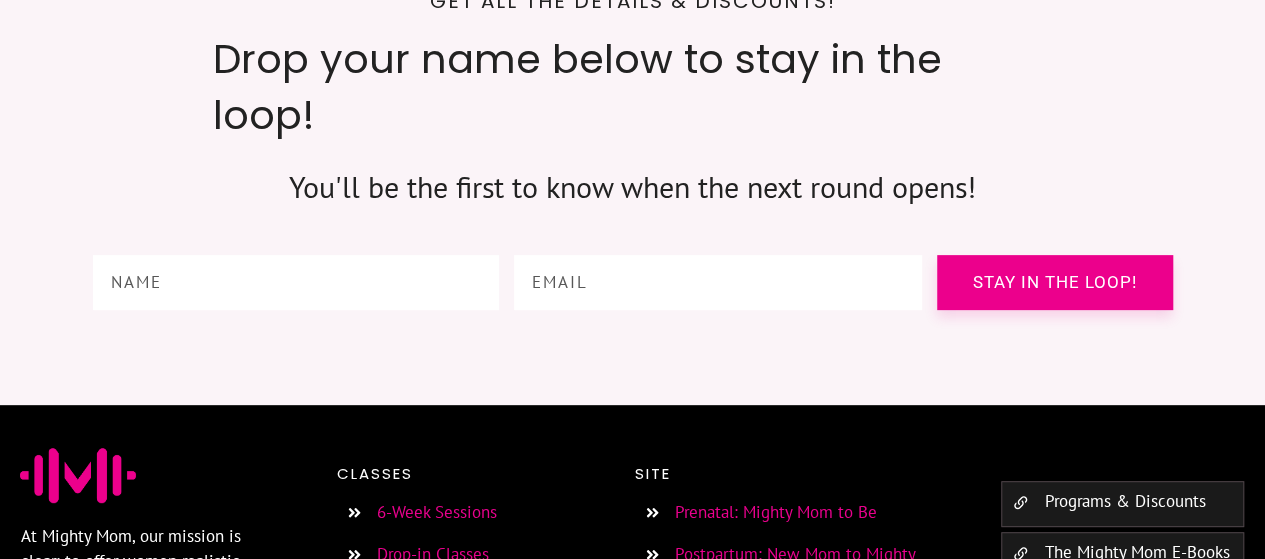 scroll, scrollTop: 7860, scrollLeft: 0, axis: vertical 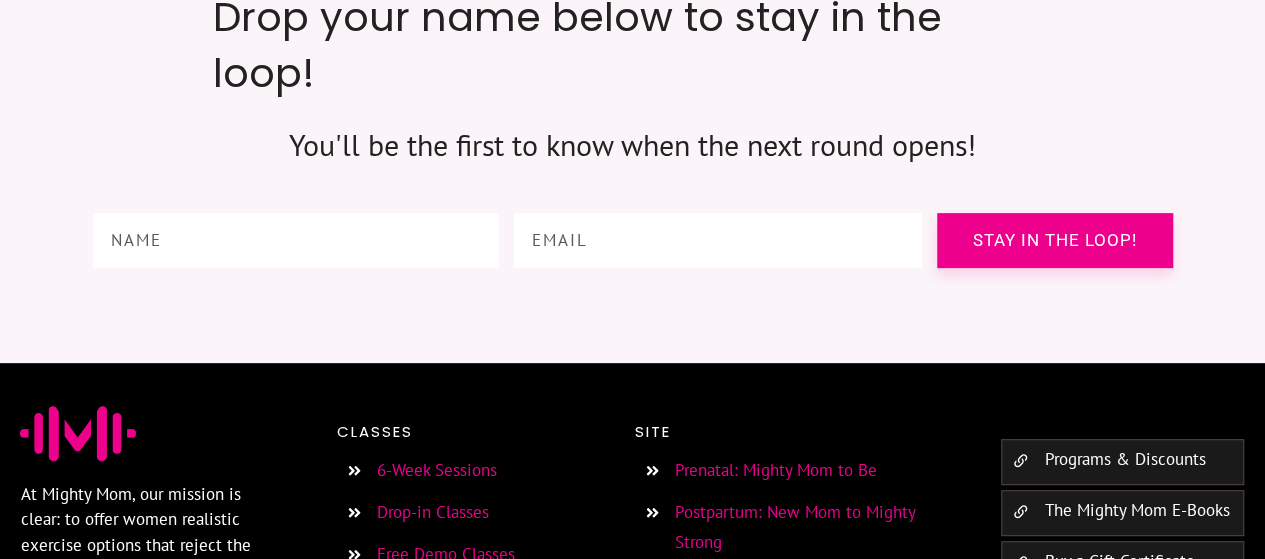 click on "Drop-in Classes" at bounding box center [433, 512] 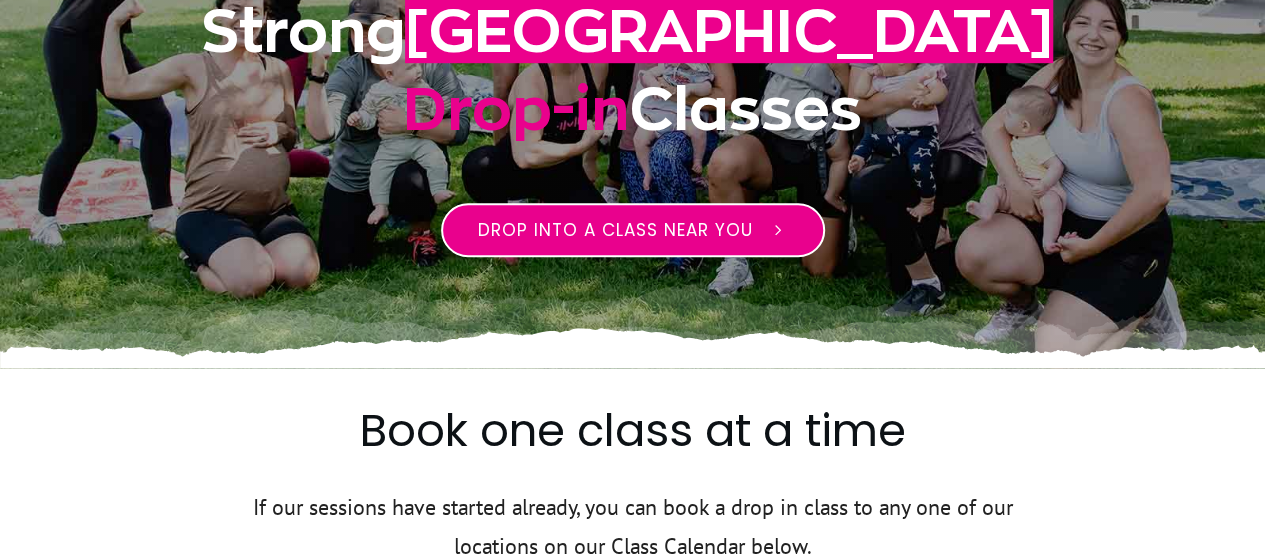 click on "Drop into a class near you" at bounding box center [633, 230] 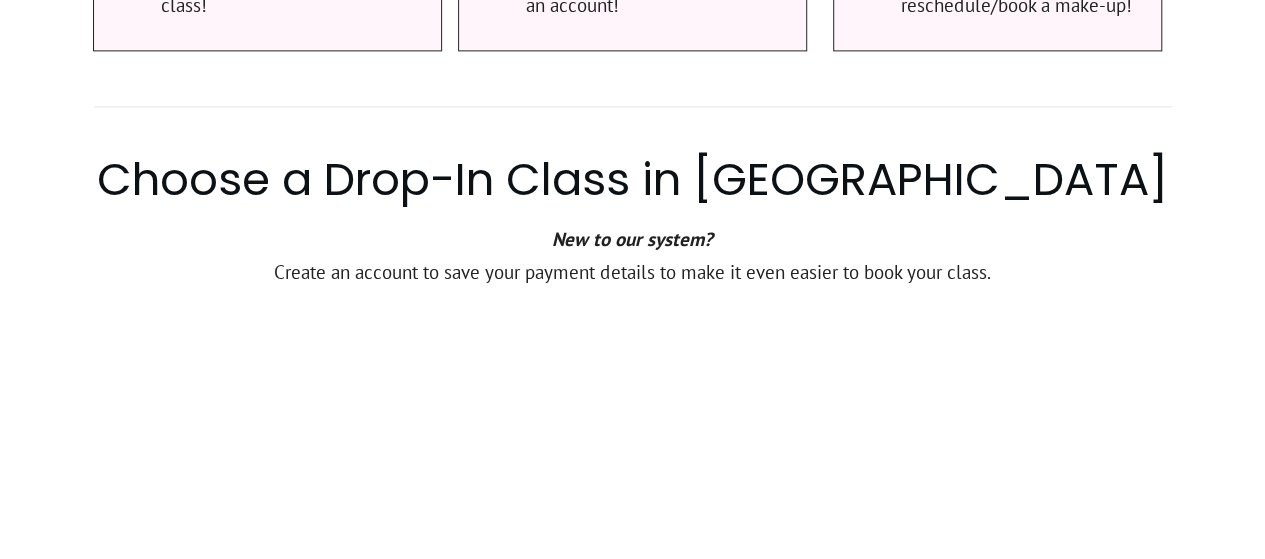 scroll, scrollTop: 1139, scrollLeft: 0, axis: vertical 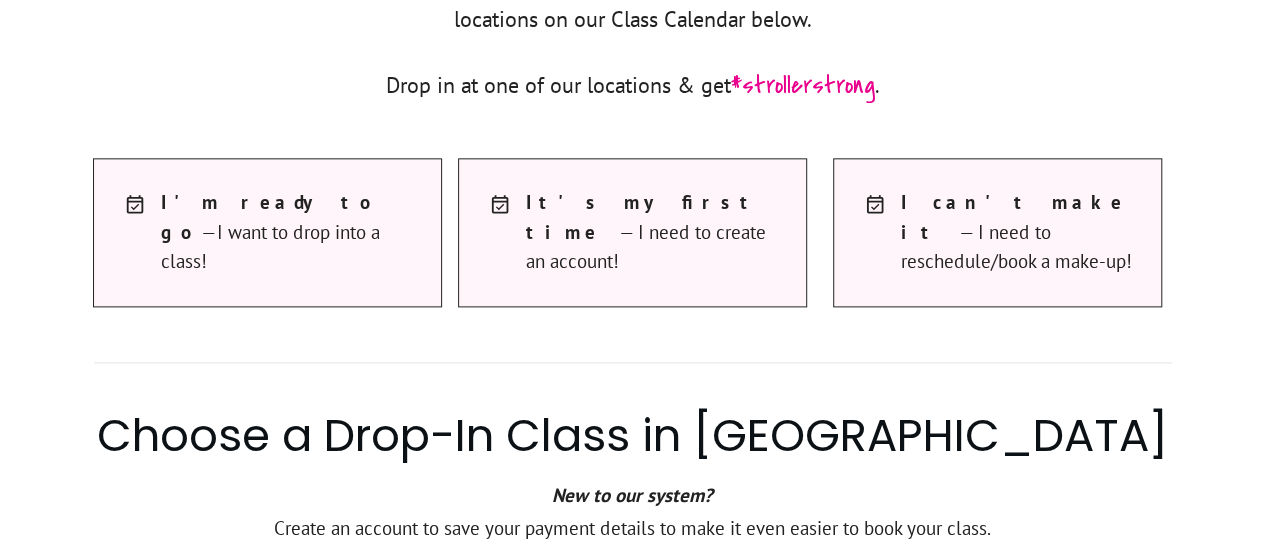 click on "I'm ready to go  —I want to drop into a class!" at bounding box center [291, 232] 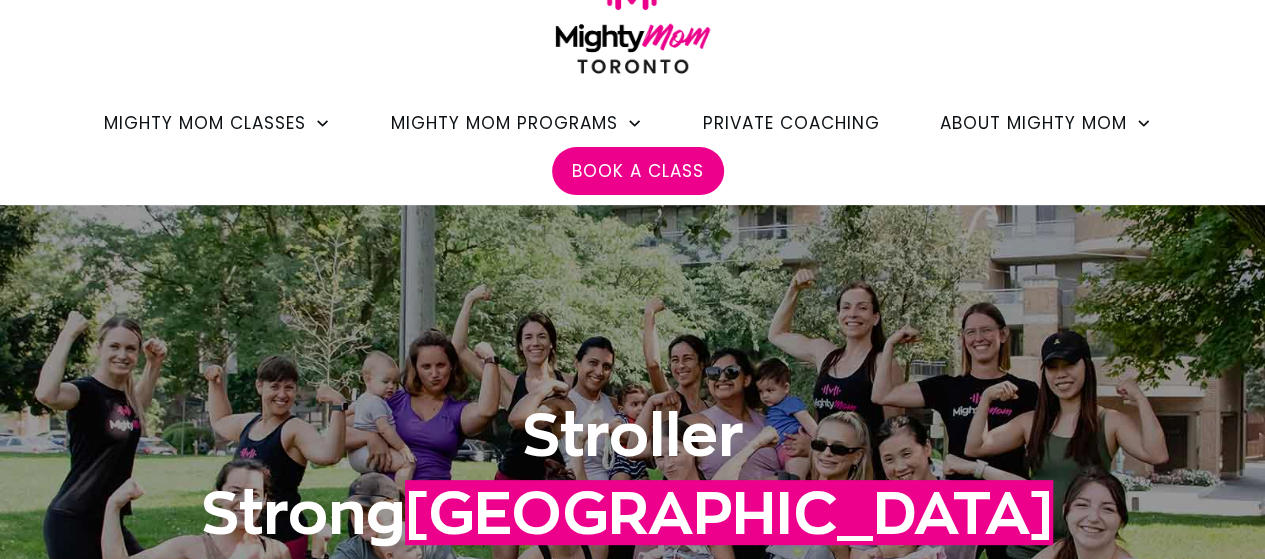 scroll, scrollTop: 104, scrollLeft: 0, axis: vertical 